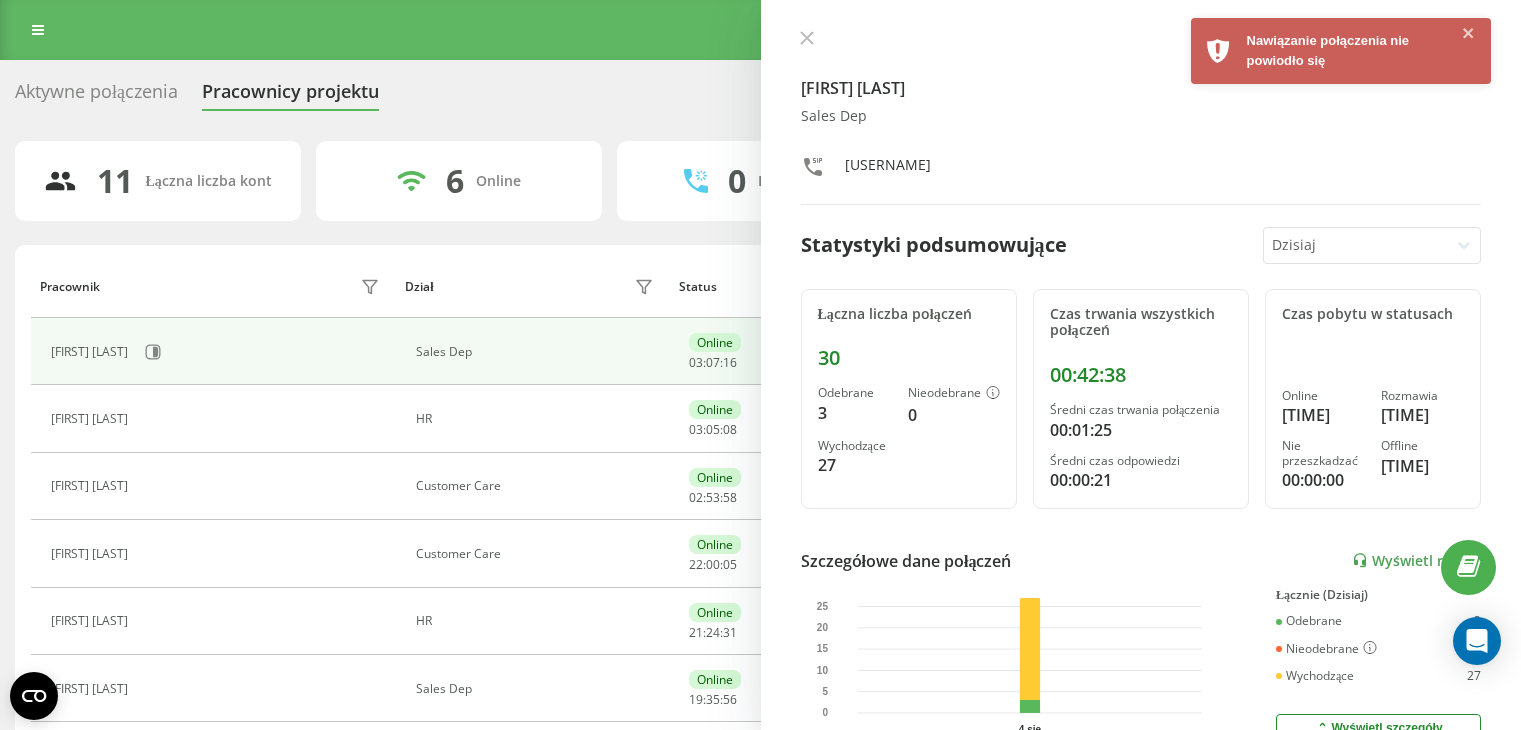 scroll, scrollTop: 0, scrollLeft: 0, axis: both 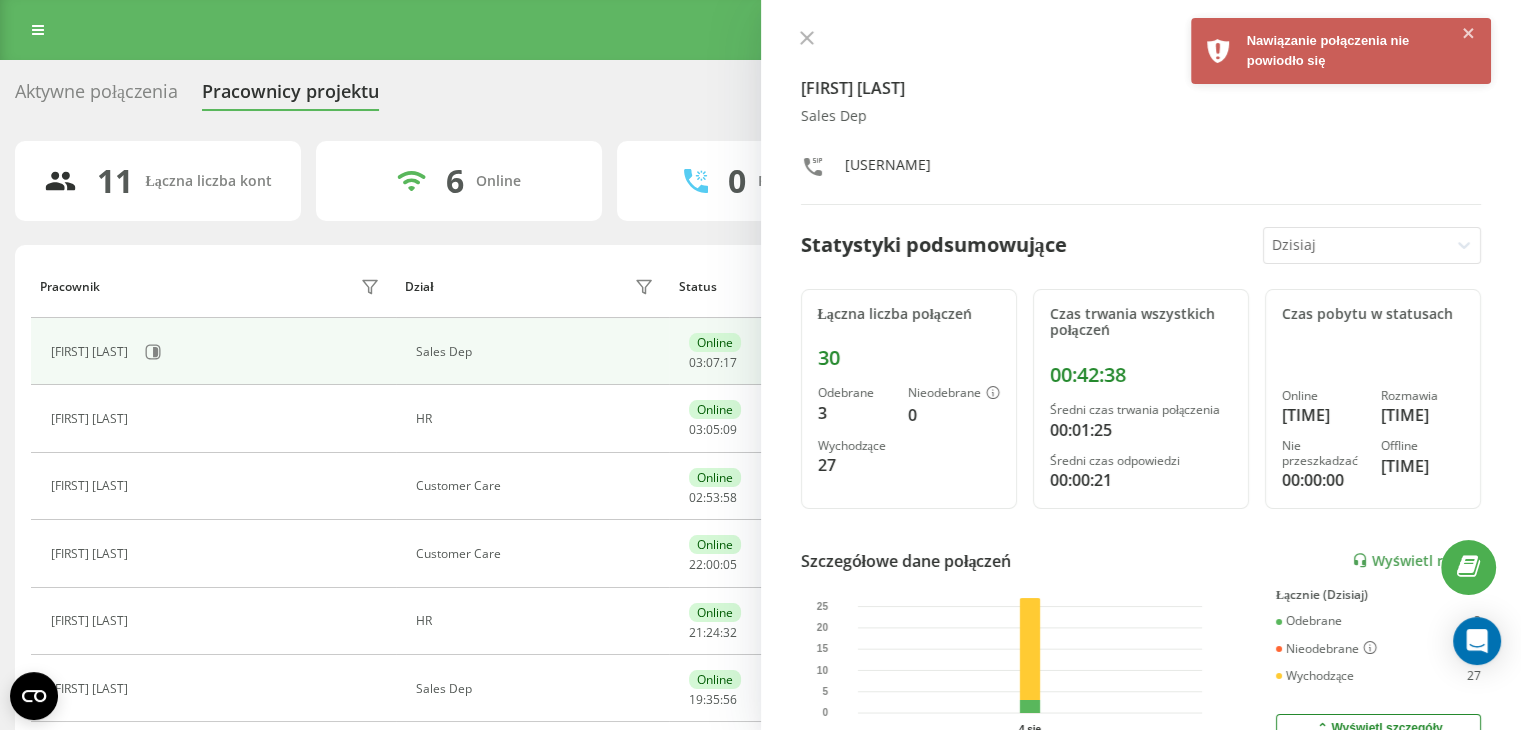 click on "Program poleceń Ustawienia profilu Wyloguj się" at bounding box center (760, 30) 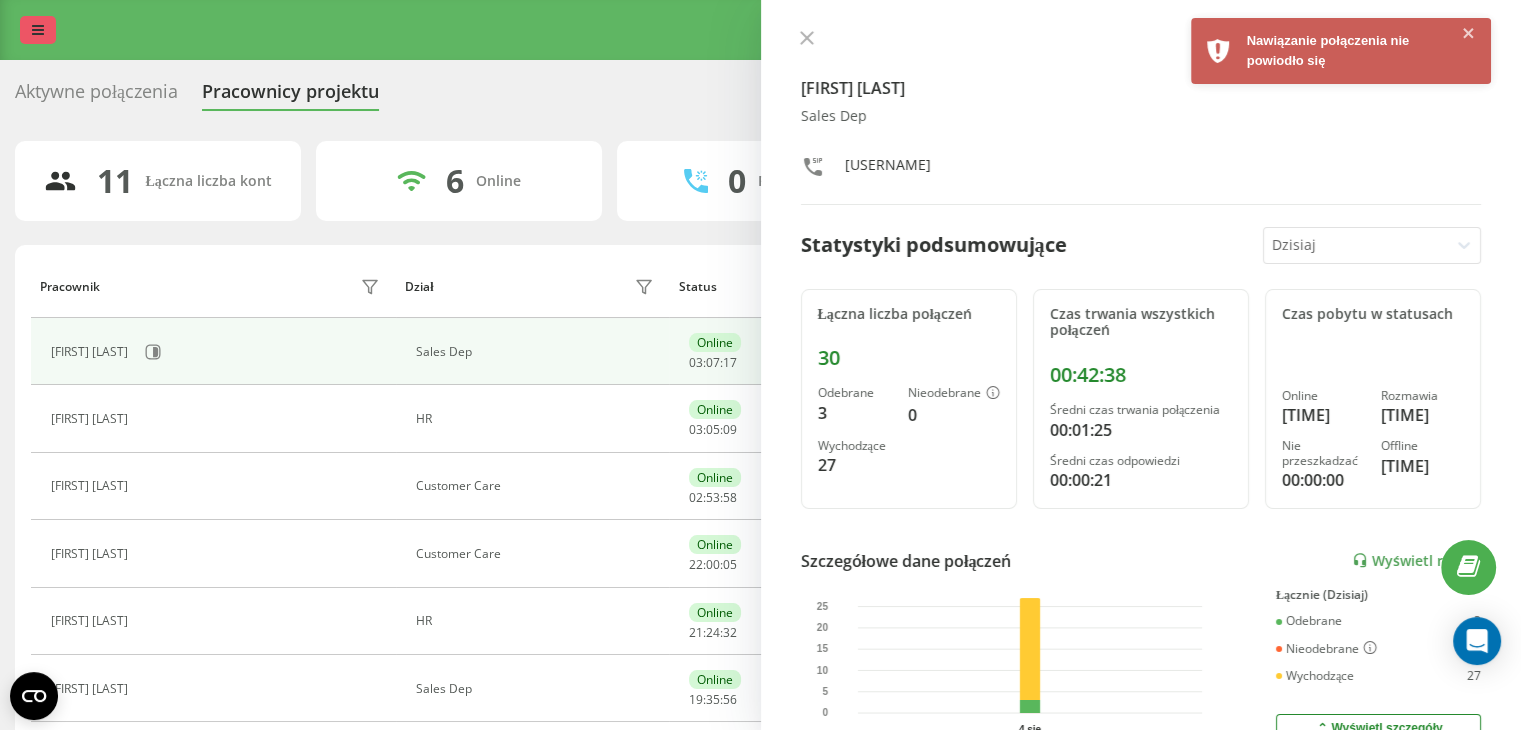 click at bounding box center [38, 30] 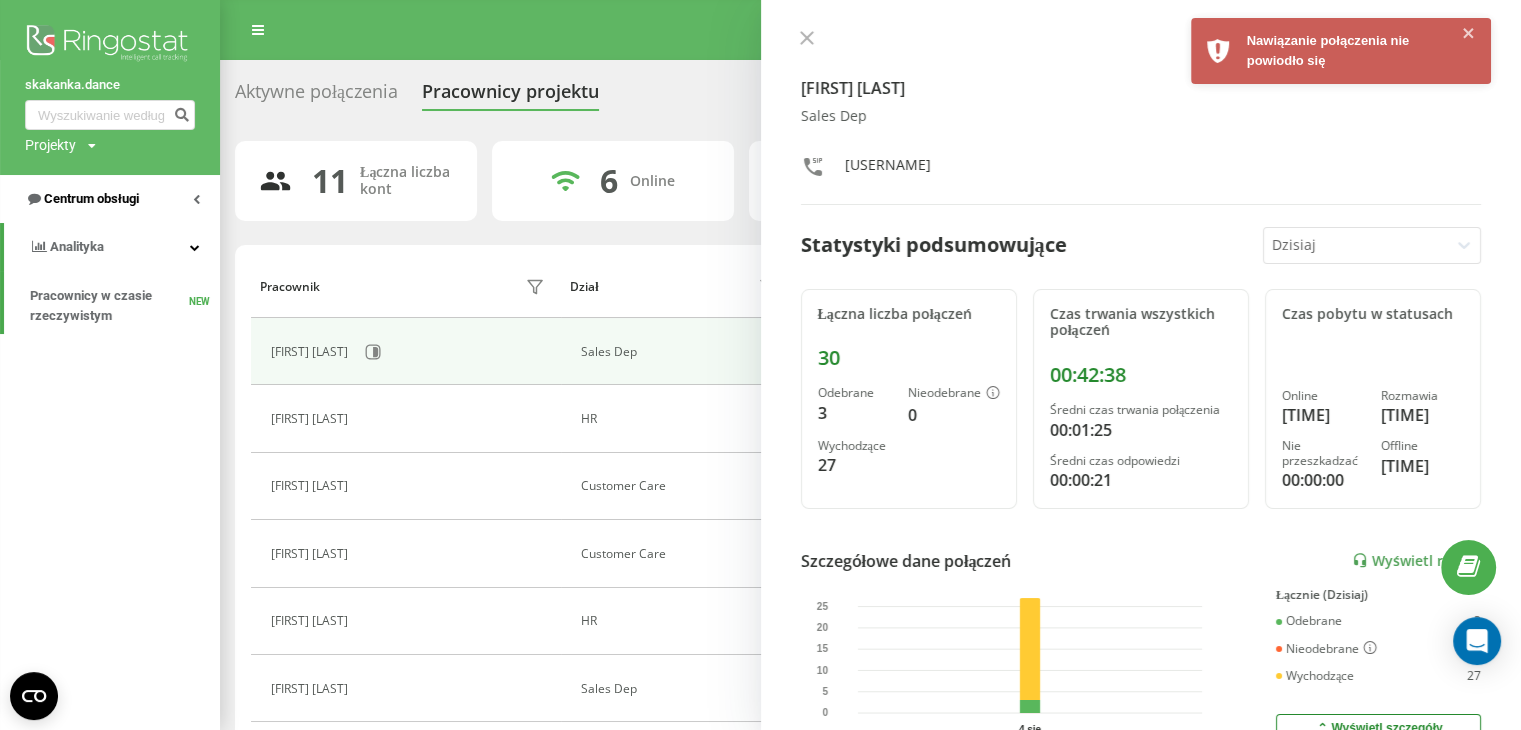 click on "Centrum obsługi" at bounding box center [91, 198] 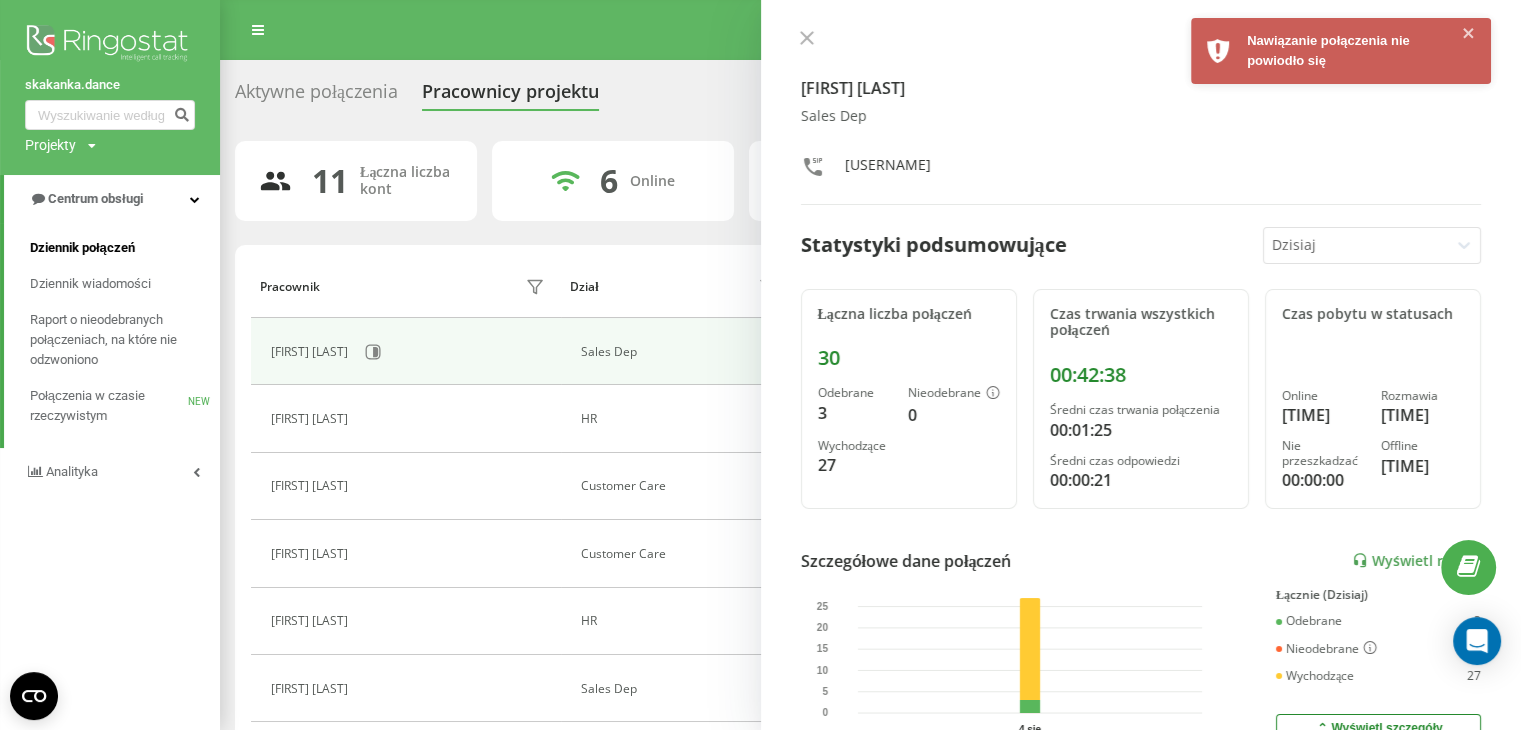 click on "Dziennik połączeń" at bounding box center [82, 248] 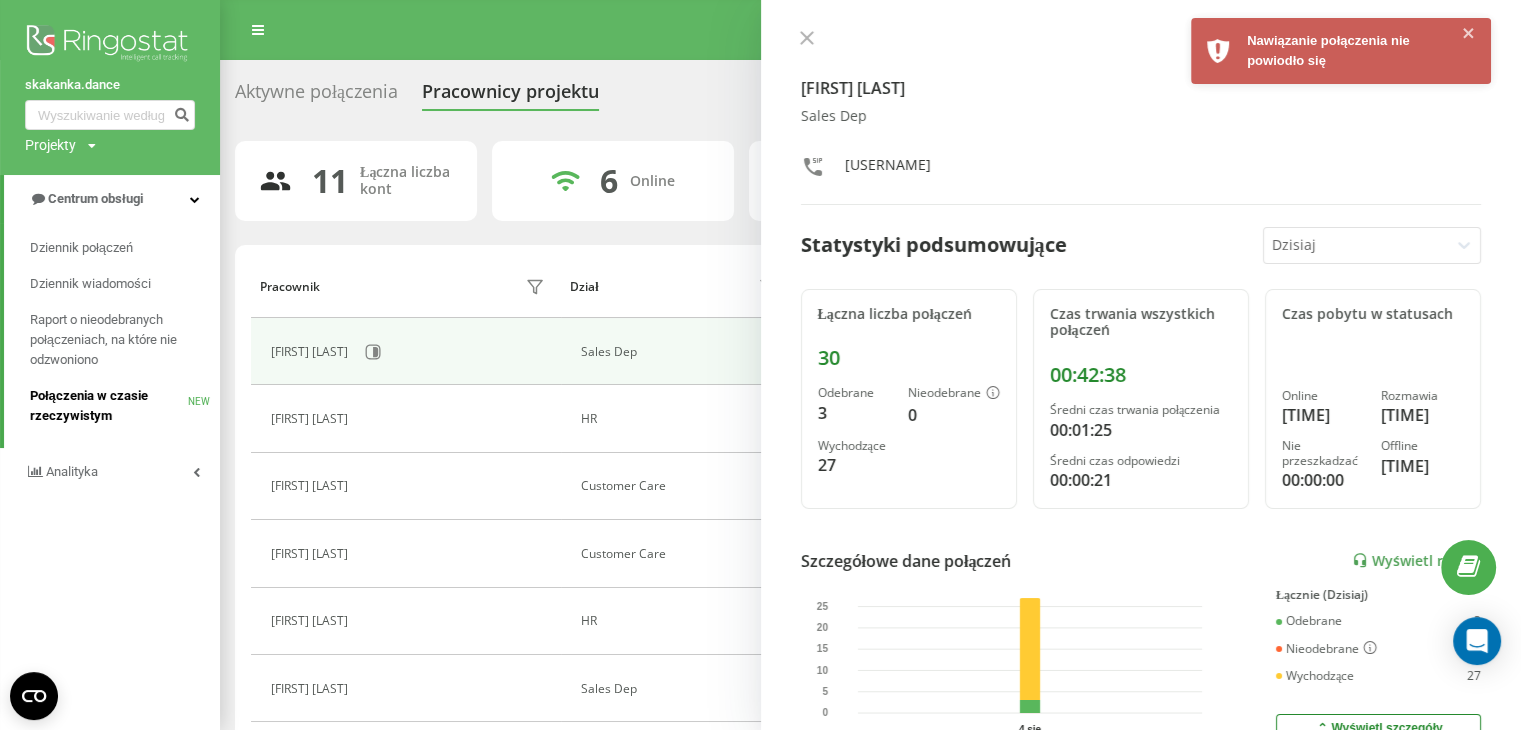 click on "Połączenia w czasie rzeczywistym" at bounding box center [109, 406] 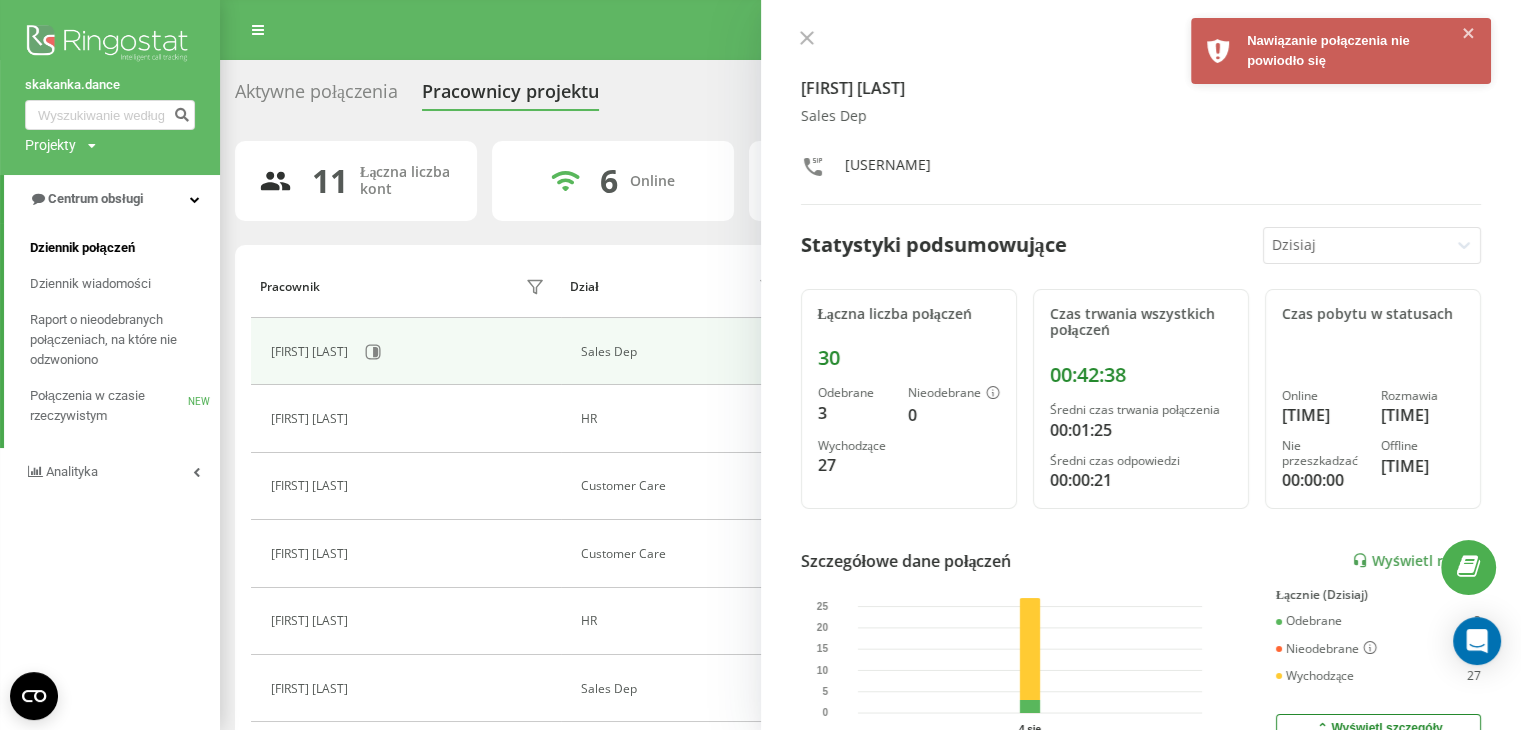 click on "Dziennik połączeń Dziennik wiadomości Raport o nieodebranych połączeniach, na które nie odzwoniono Połączenia w czasie rzeczywistym NEW" at bounding box center (110, 335) 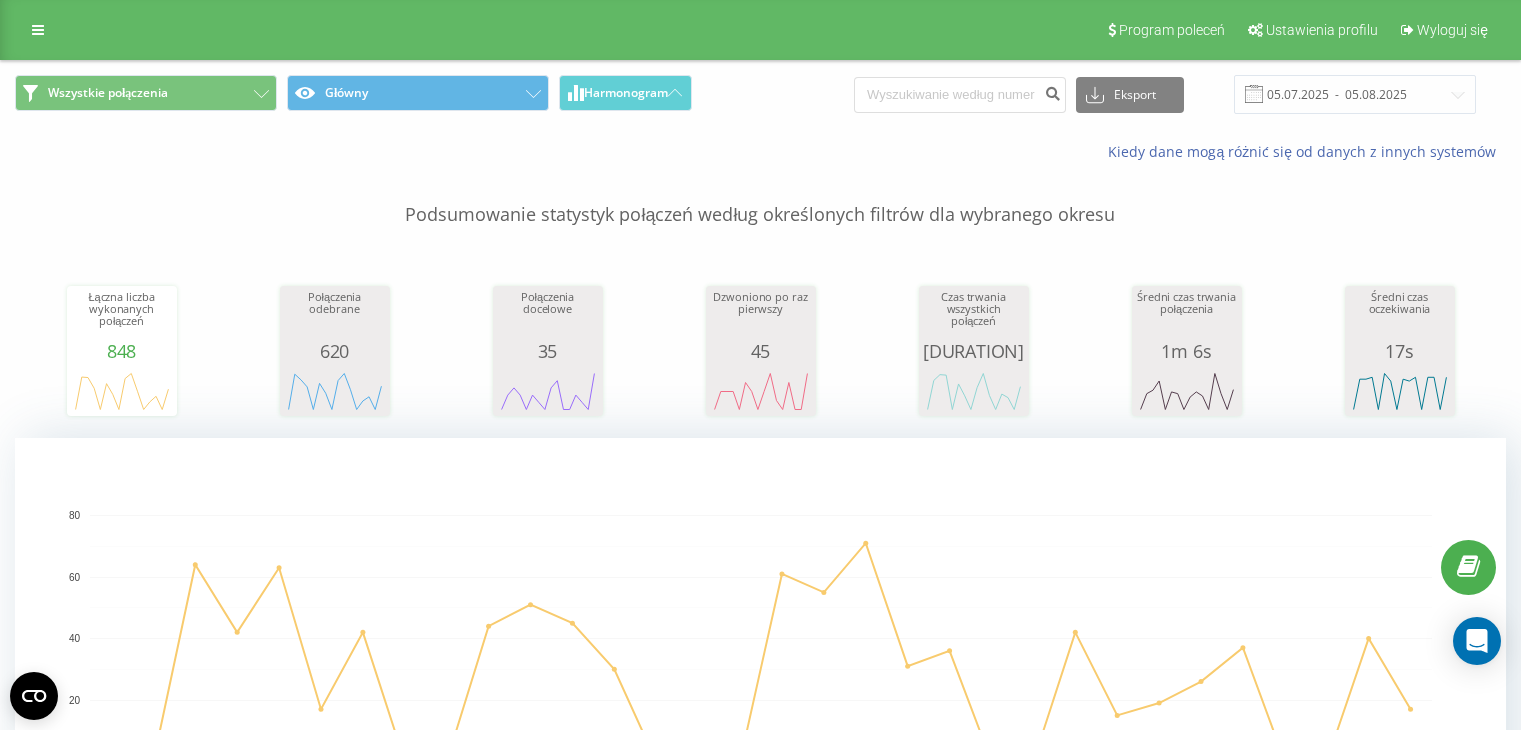 scroll, scrollTop: 0, scrollLeft: 0, axis: both 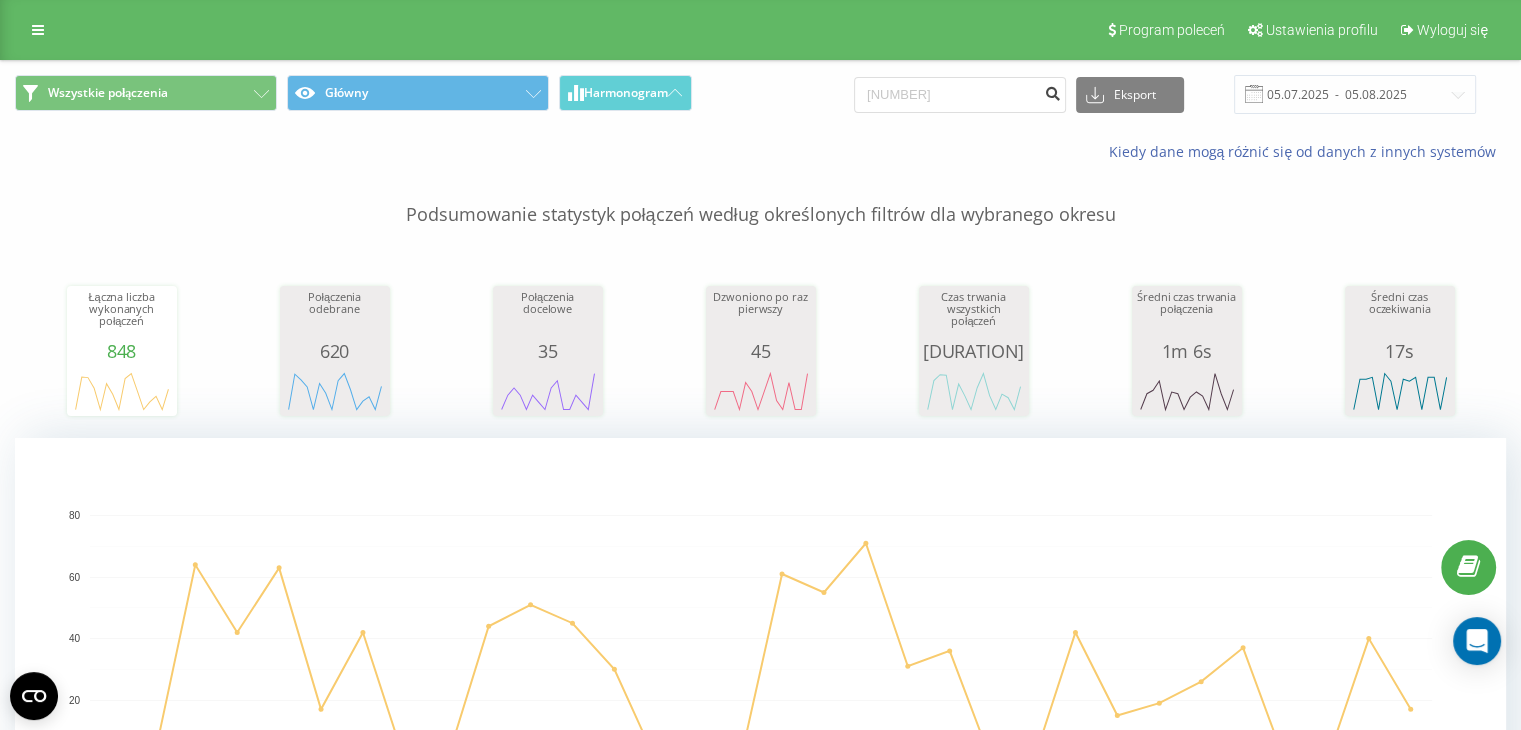 type on "518944058" 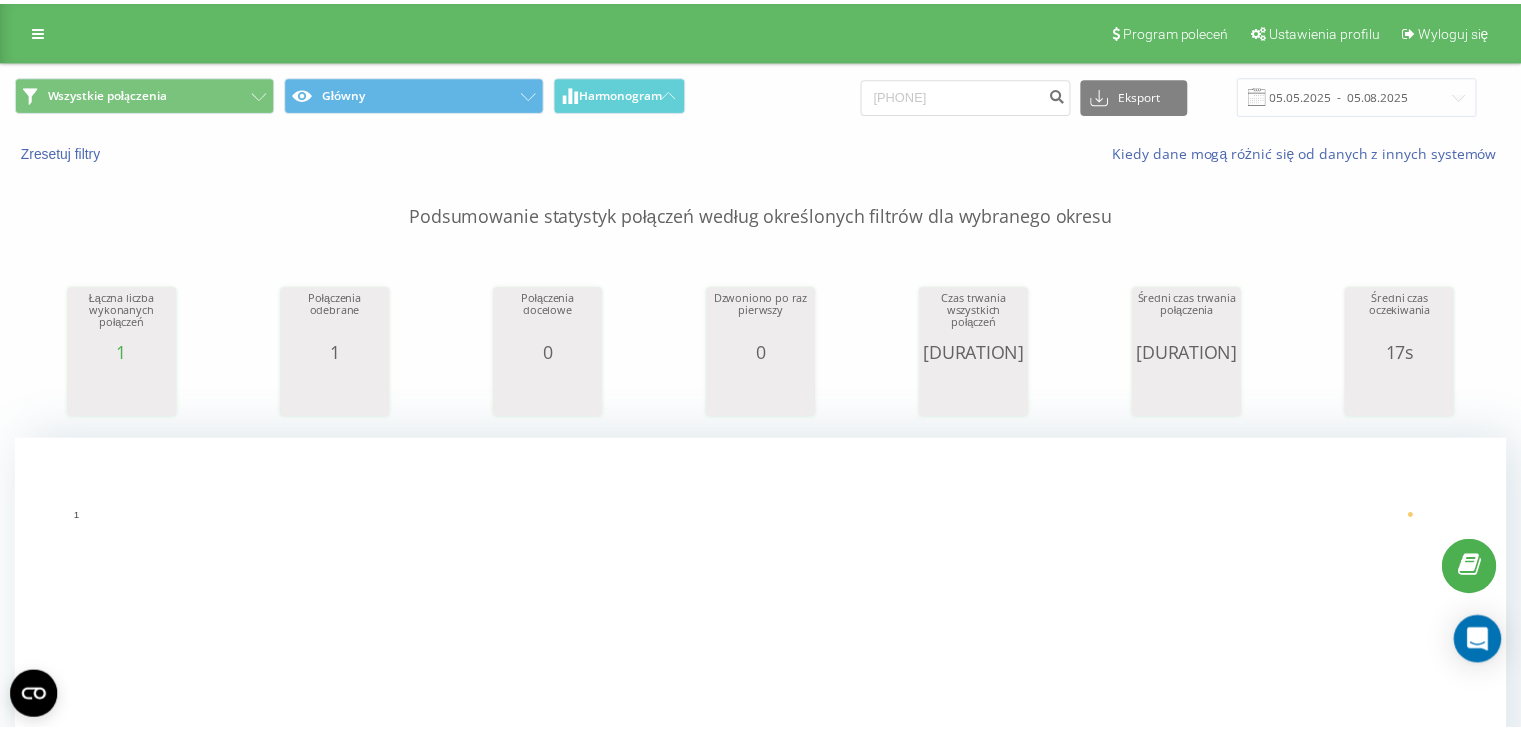 scroll, scrollTop: 1, scrollLeft: 0, axis: vertical 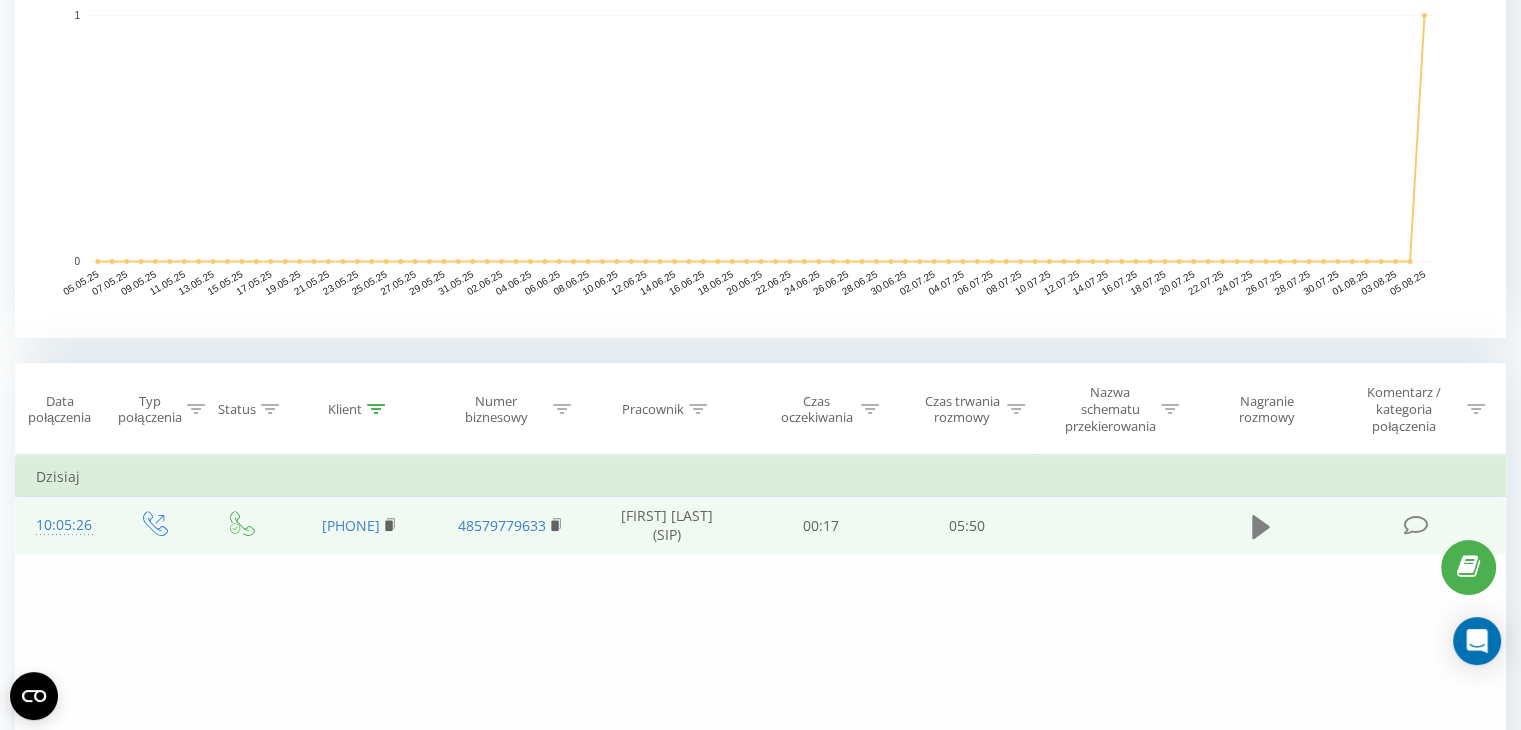 click 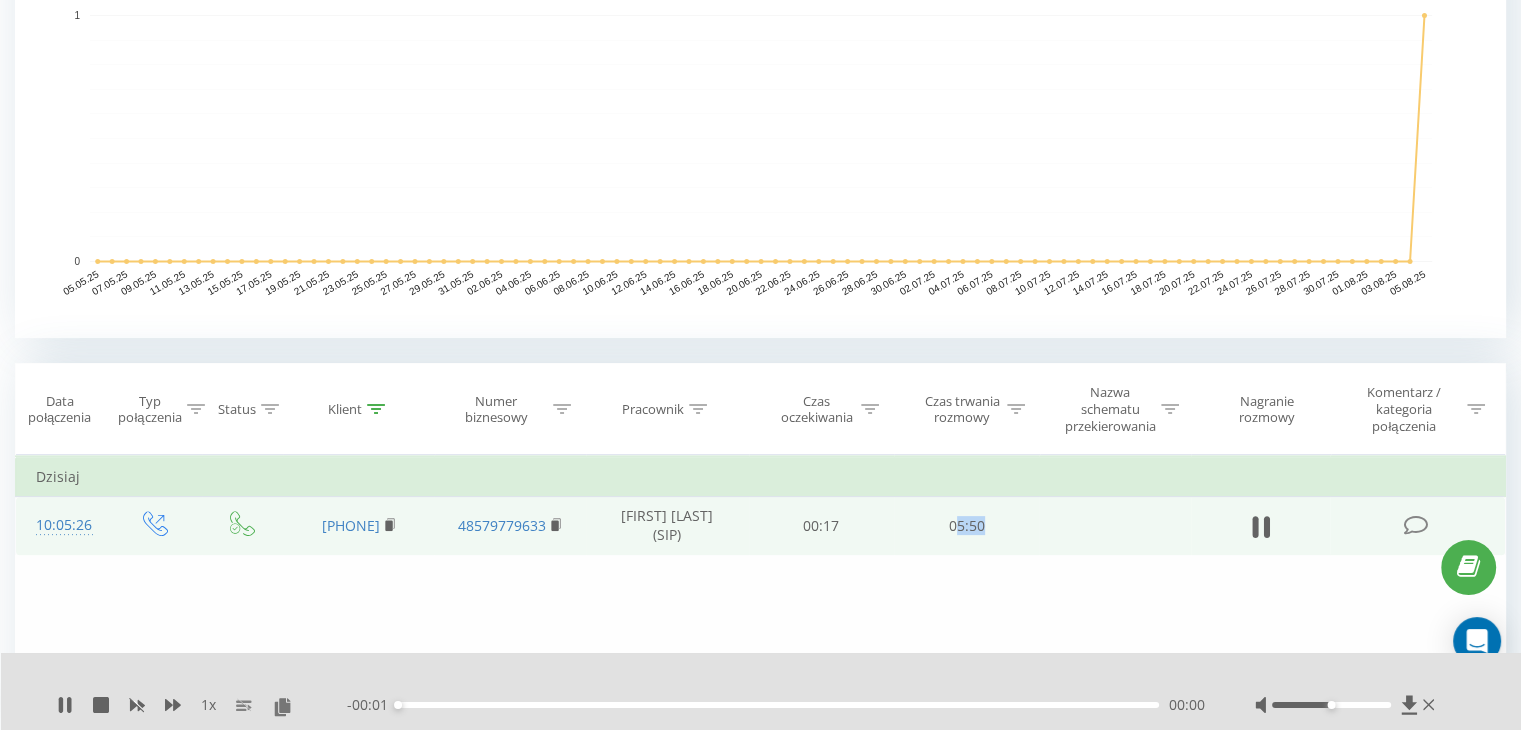 drag, startPoint x: 960, startPoint y: 528, endPoint x: 983, endPoint y: 525, distance: 23.194826 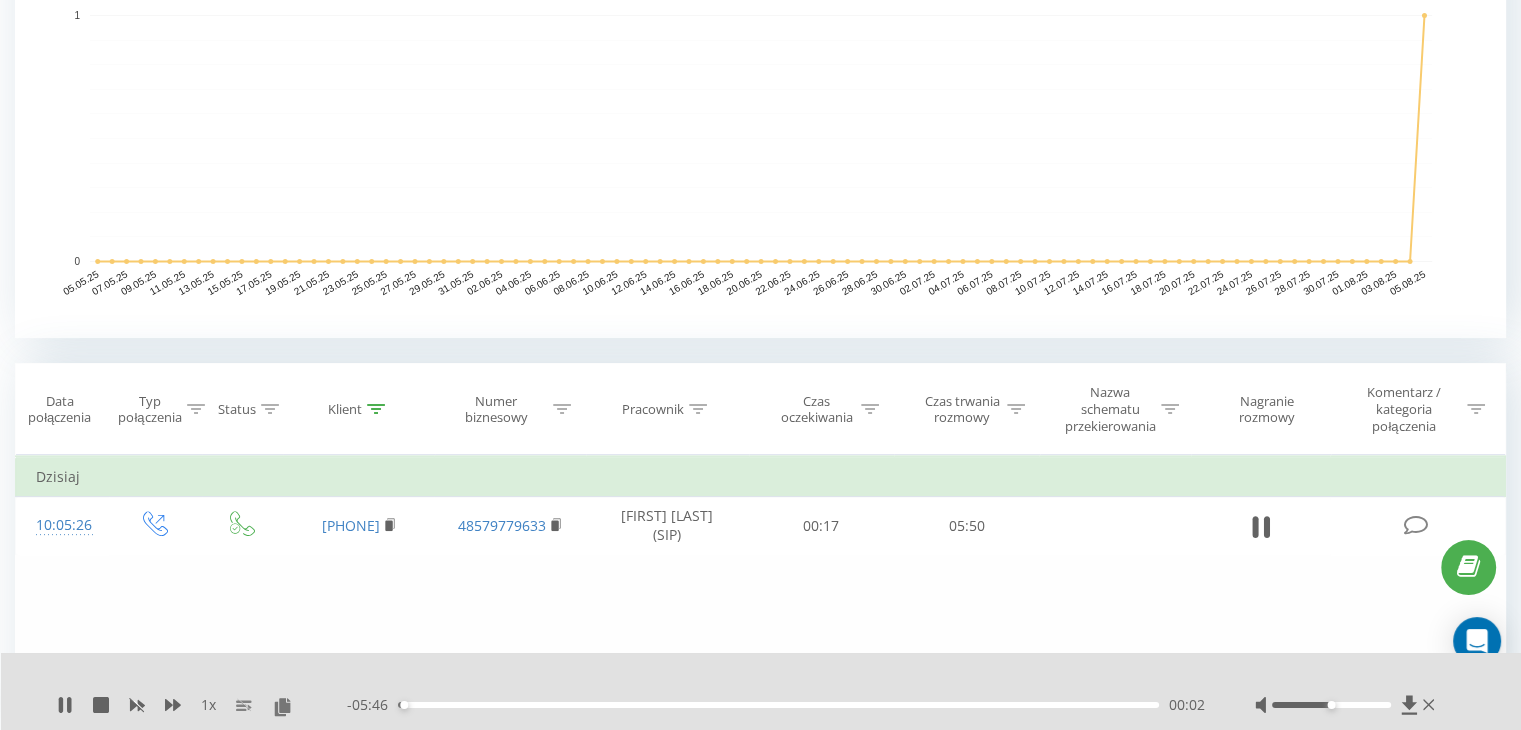 click on "1 x  - 05:46 00:02   00:02" at bounding box center (761, 691) 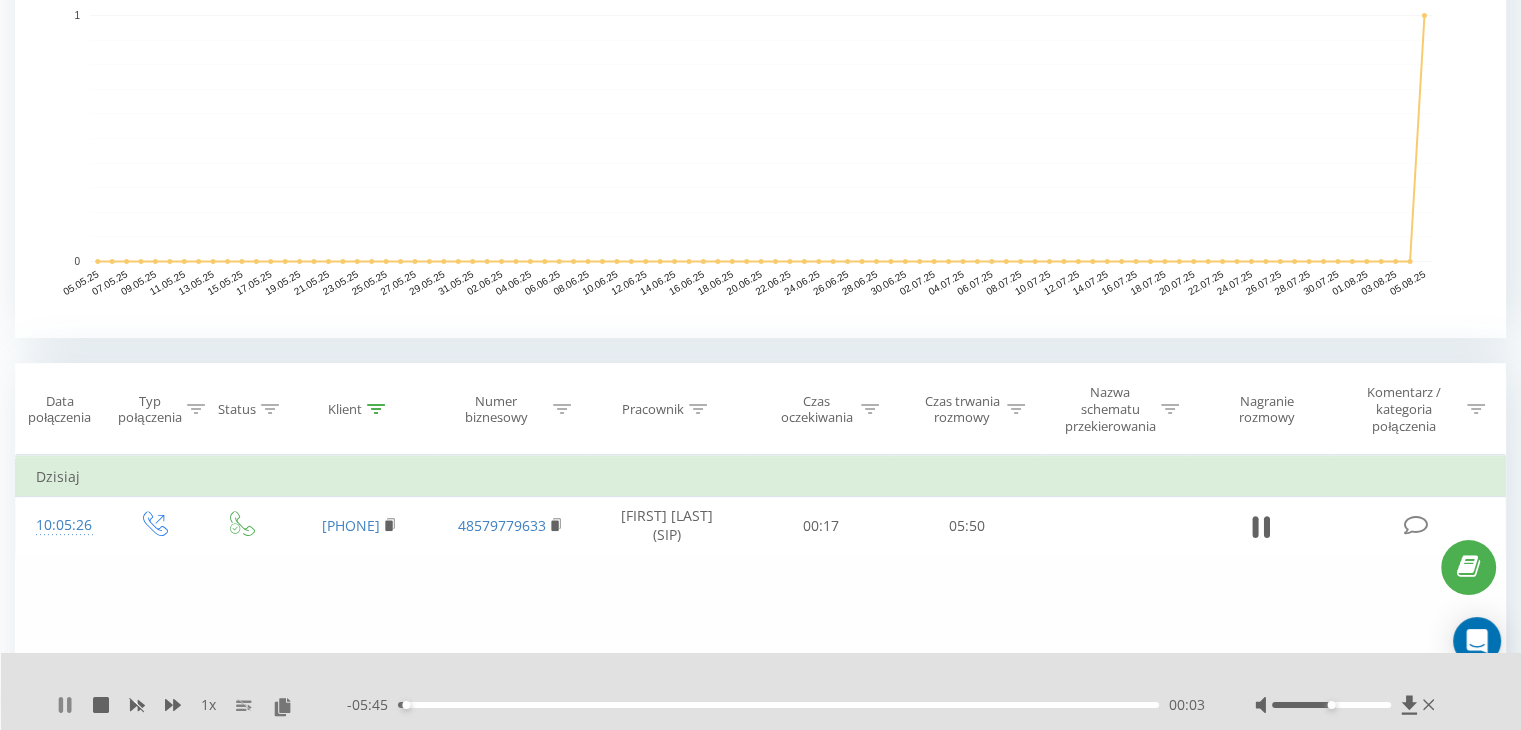 click 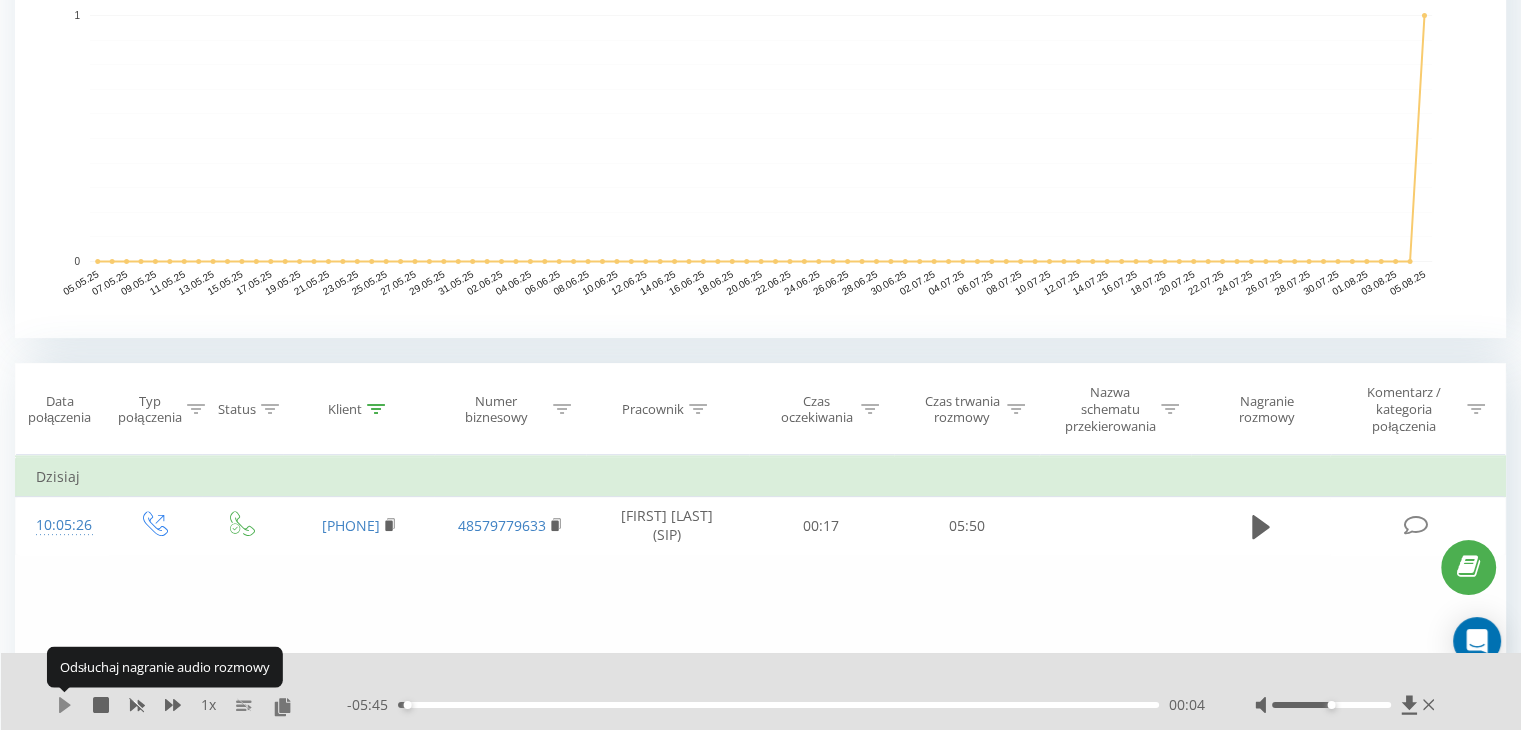 click 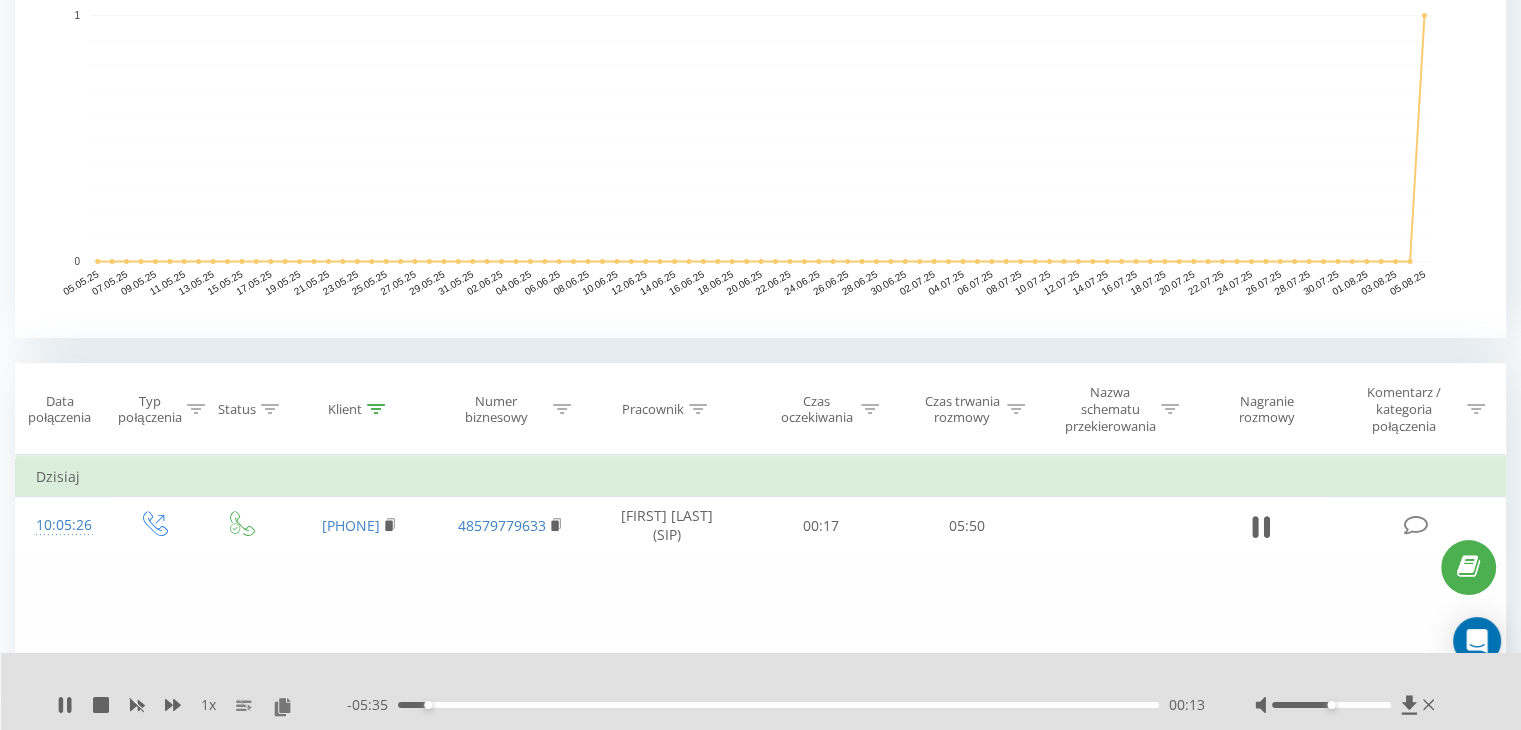 scroll, scrollTop: 0, scrollLeft: 0, axis: both 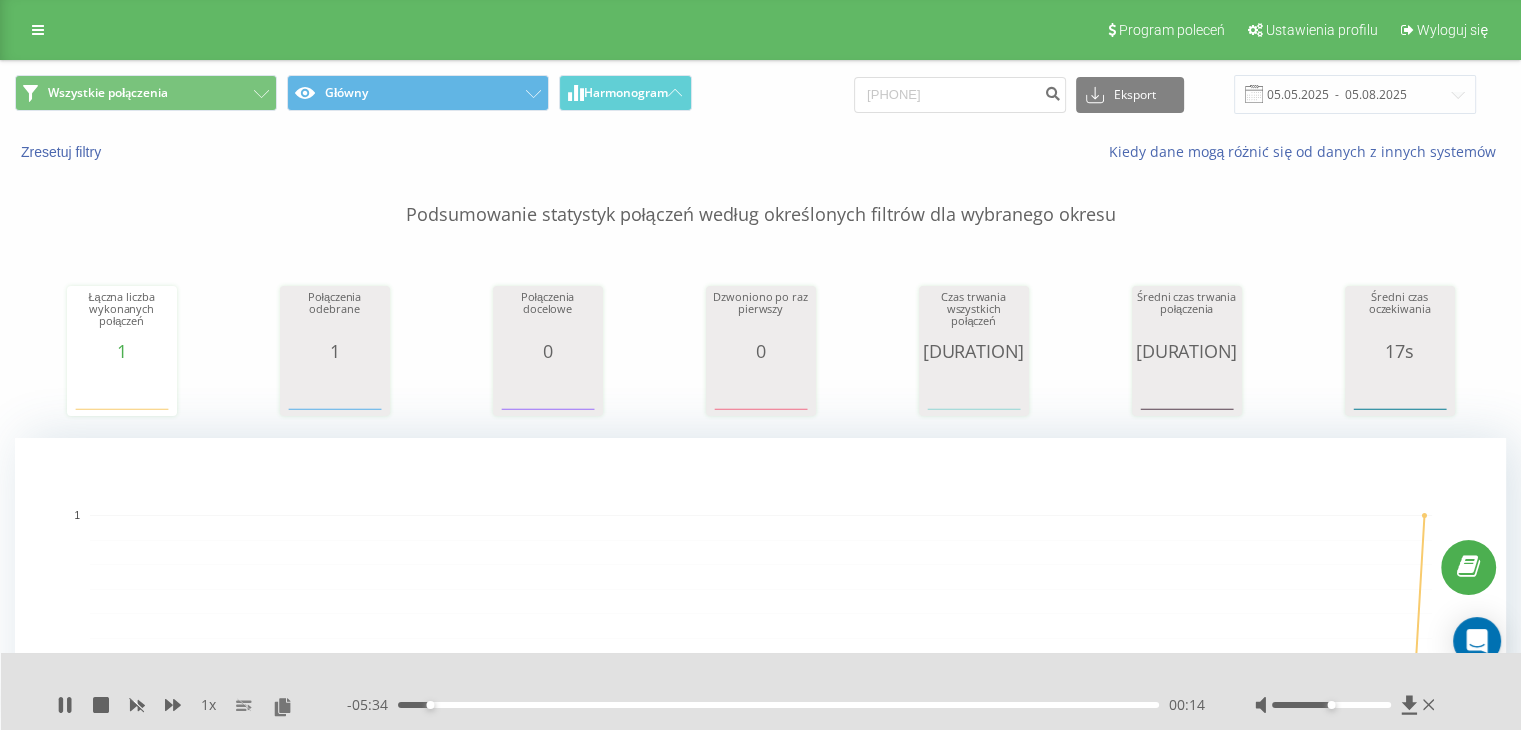 click on "Wszystkie połączenia Główny Harmonogram 518944058 Eksport .csv .xls .xlsx 05.05.2025  -  05.08.2025" at bounding box center [760, 94] 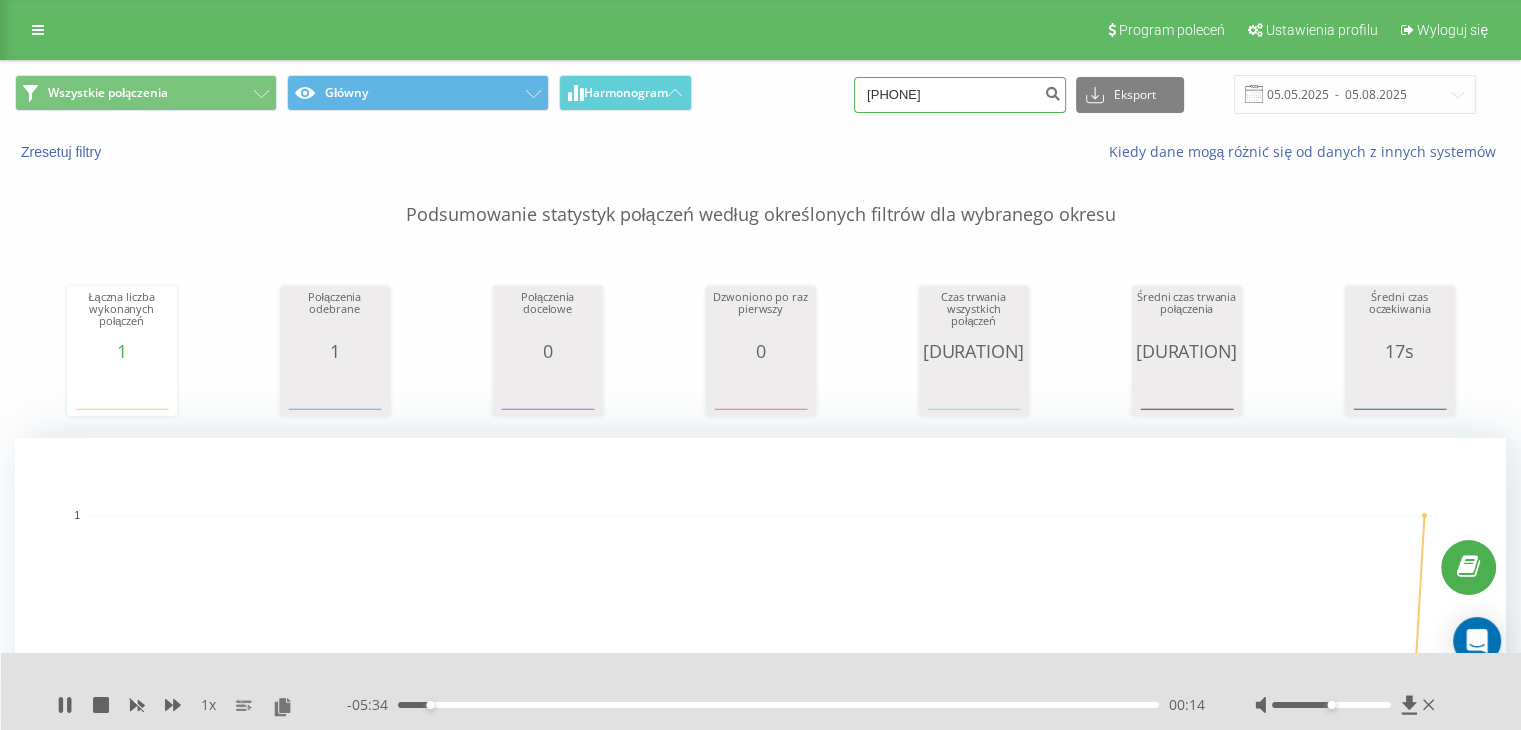 click on "518944058" at bounding box center (960, 95) 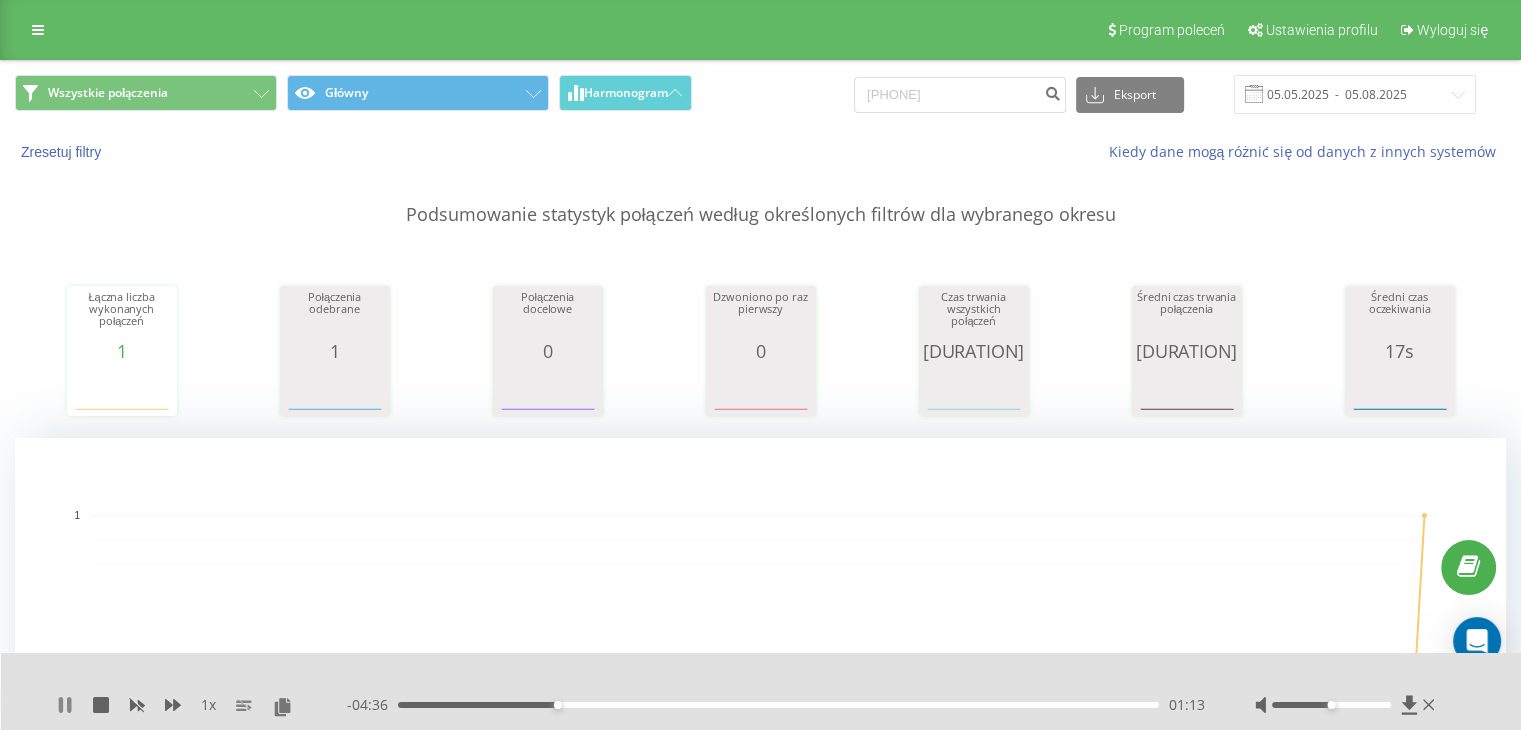 click 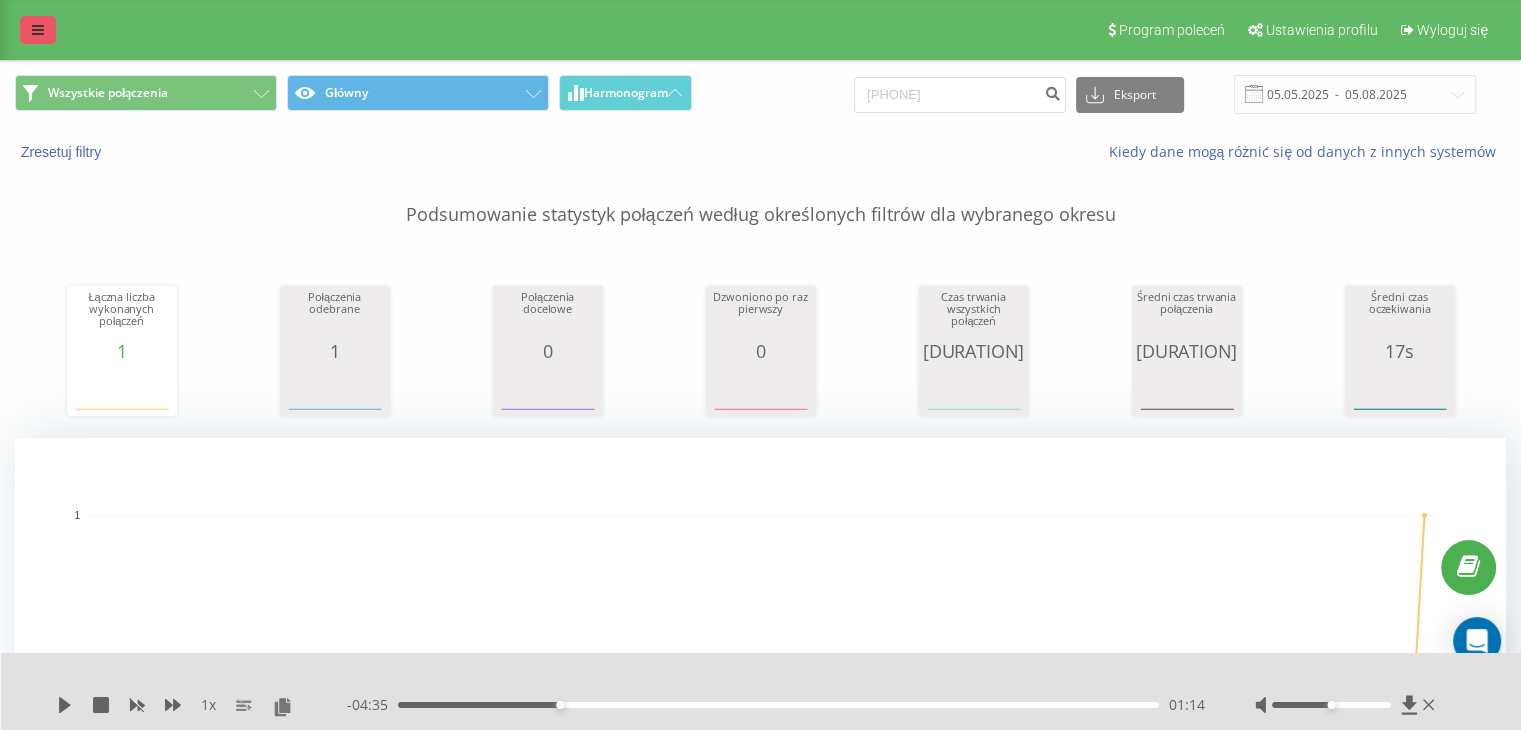 click at bounding box center (38, 30) 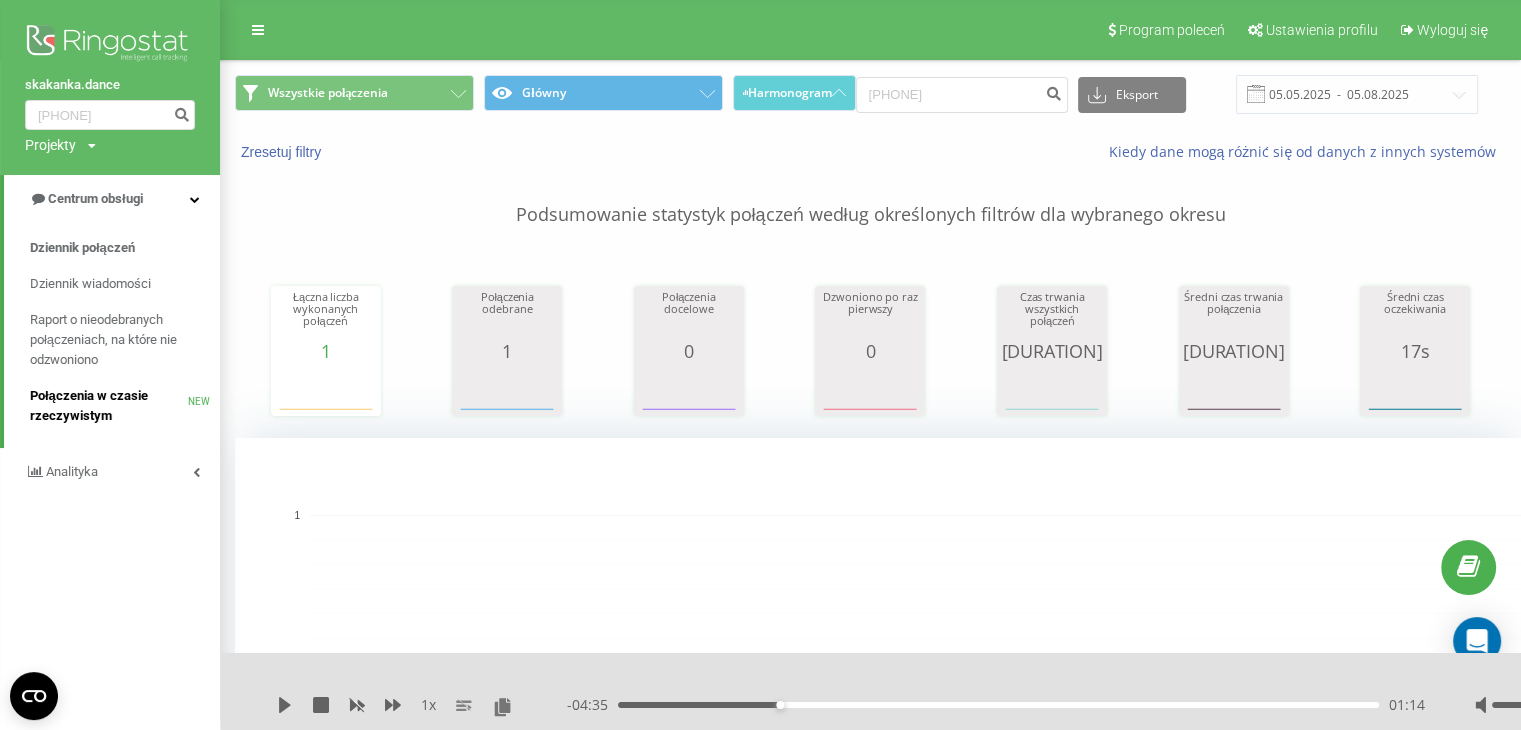 click on "Połączenia w czasie rzeczywistym" at bounding box center (109, 406) 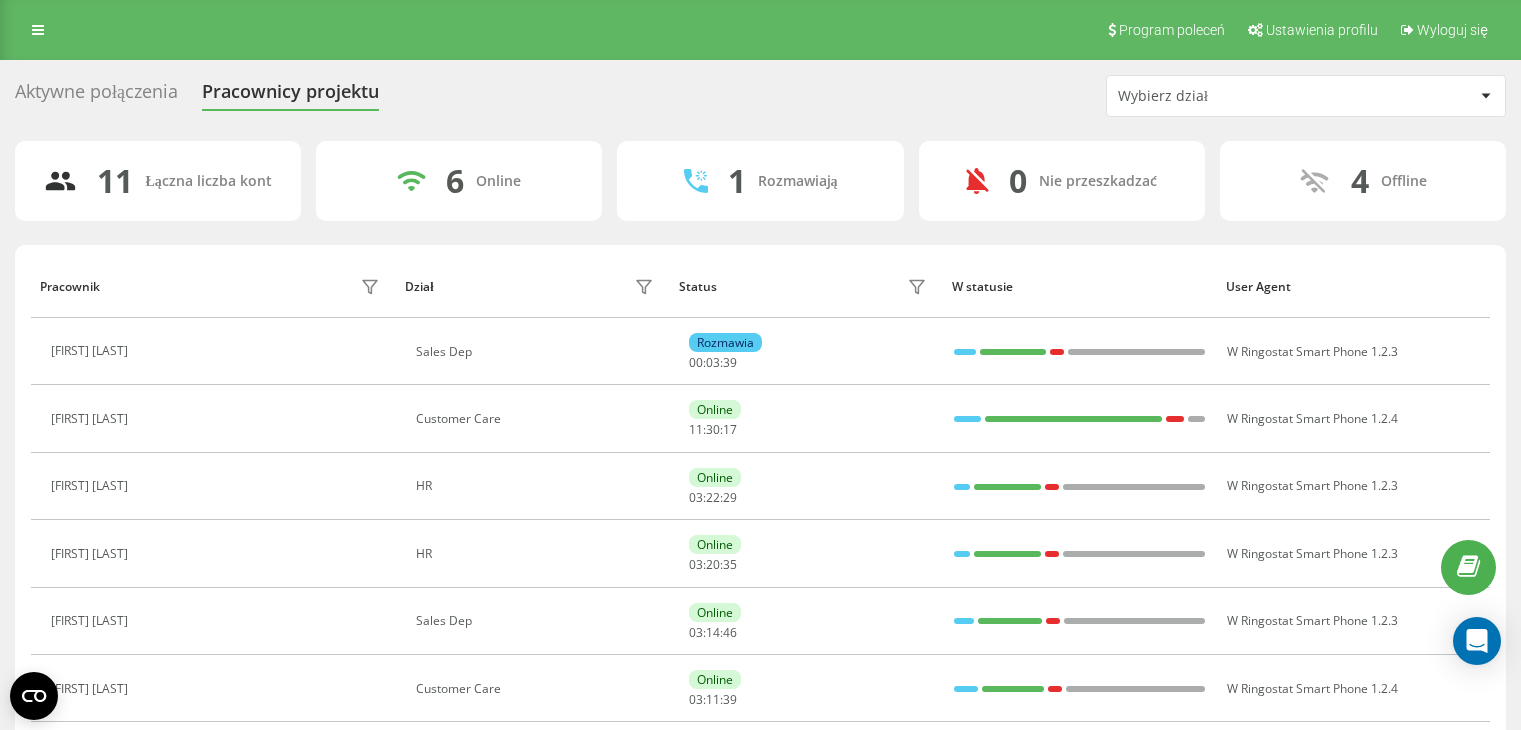 scroll, scrollTop: 0, scrollLeft: 0, axis: both 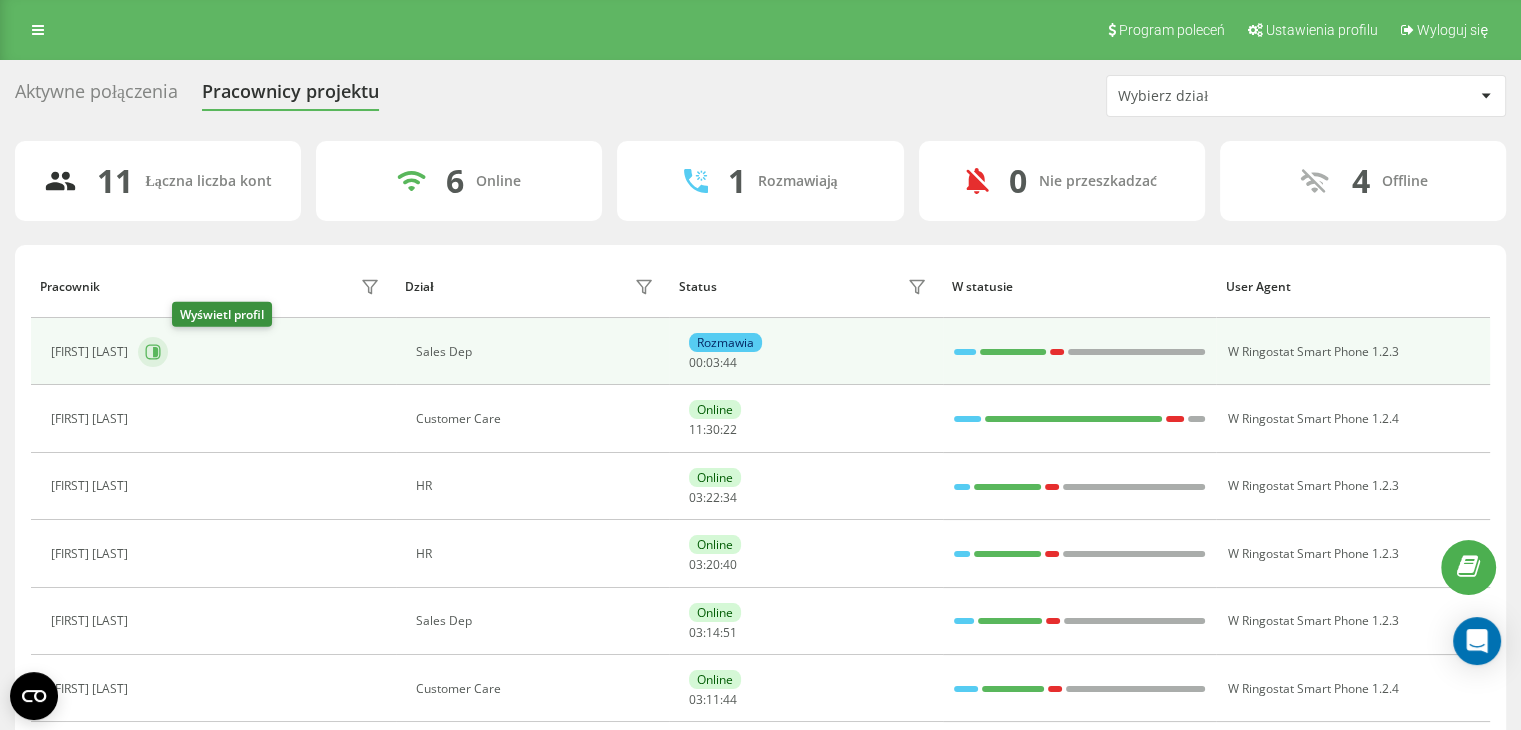 click 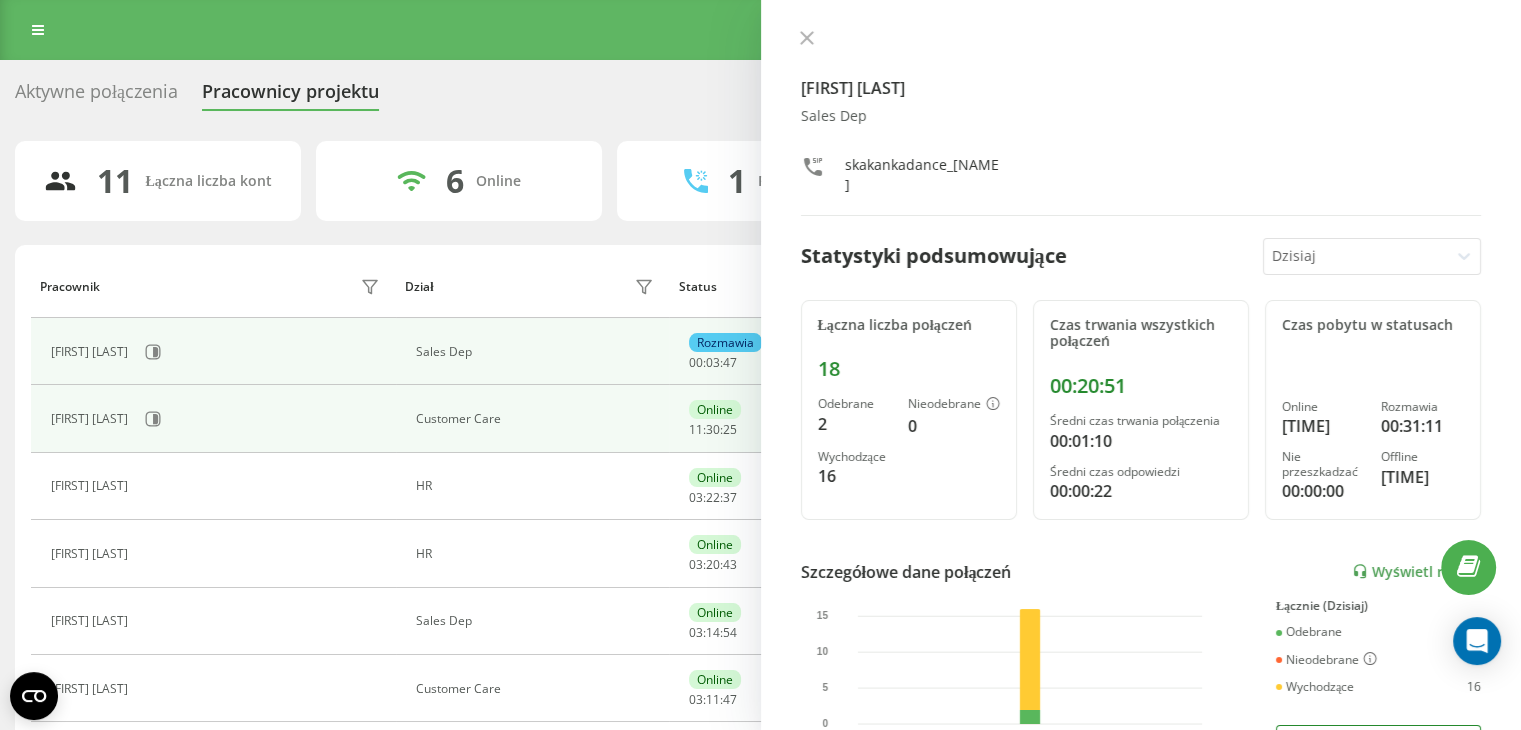 click on "[FIRST] [LAST]" at bounding box center [218, 419] 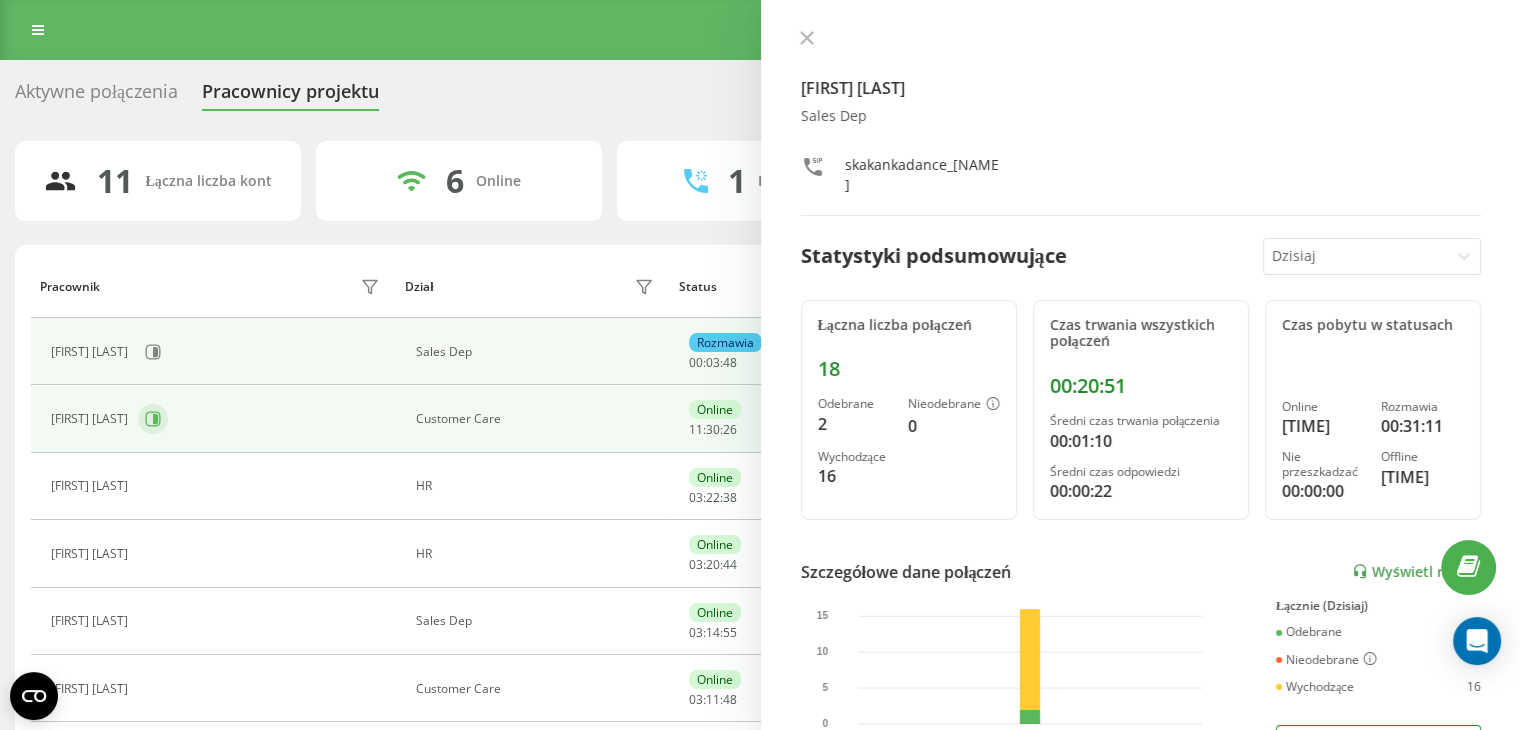 click 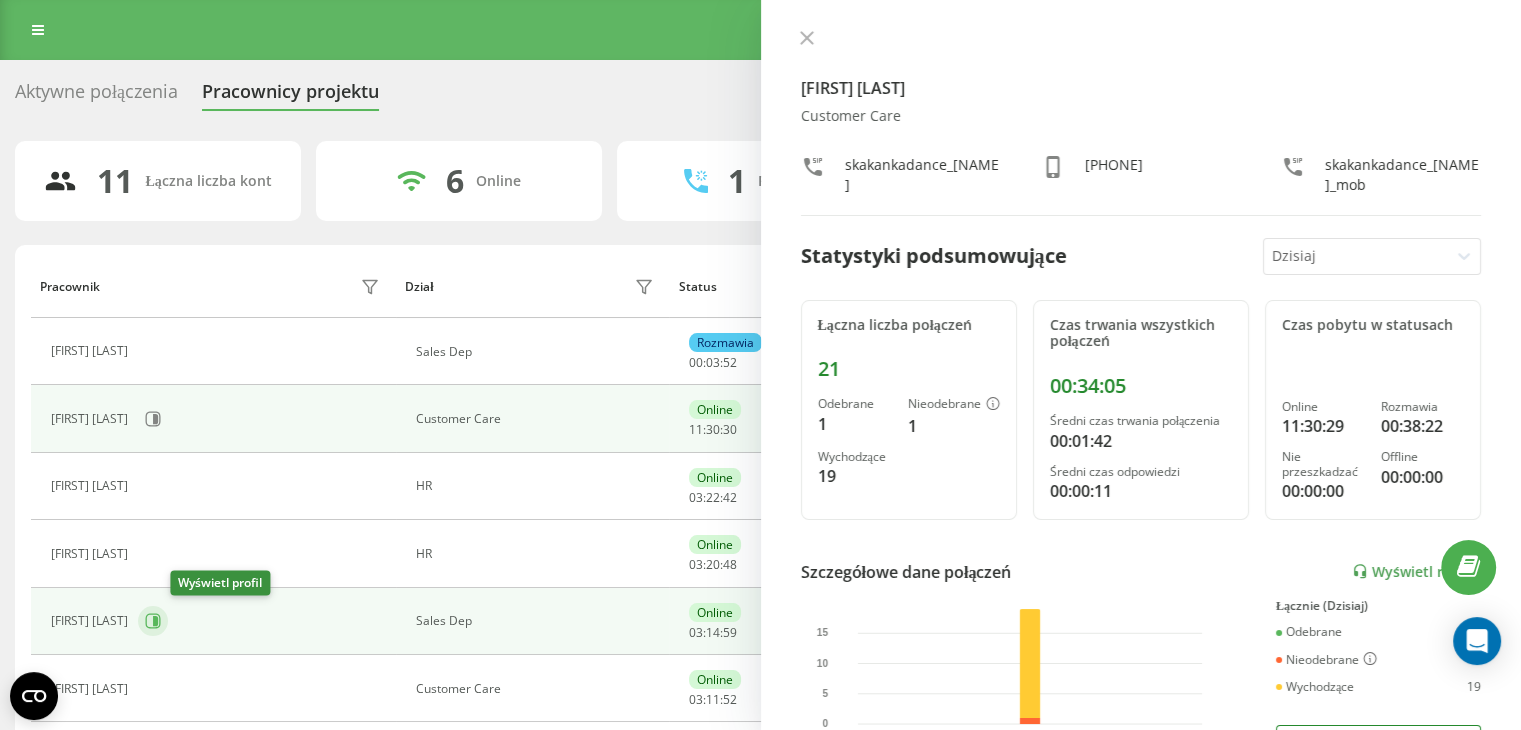click 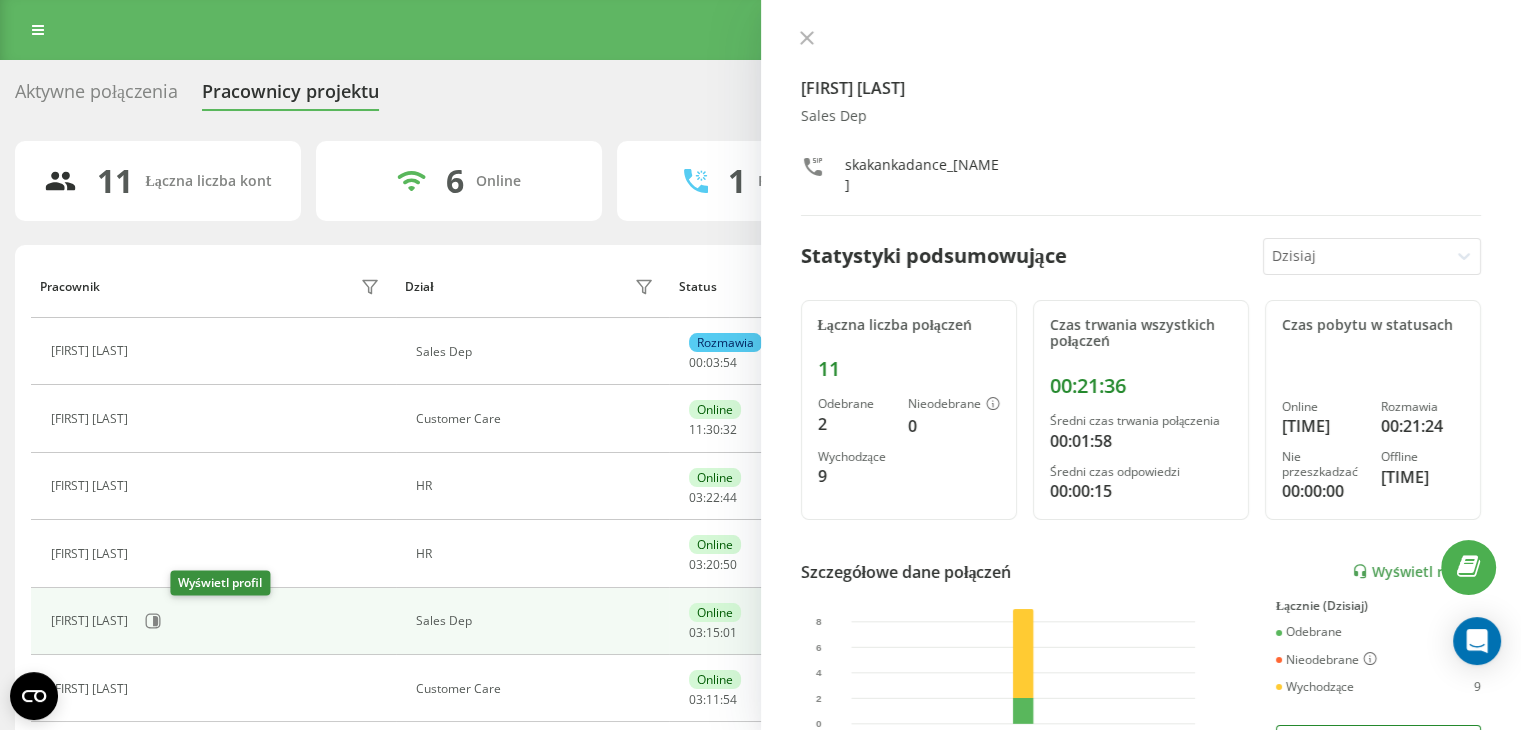 scroll, scrollTop: 100, scrollLeft: 0, axis: vertical 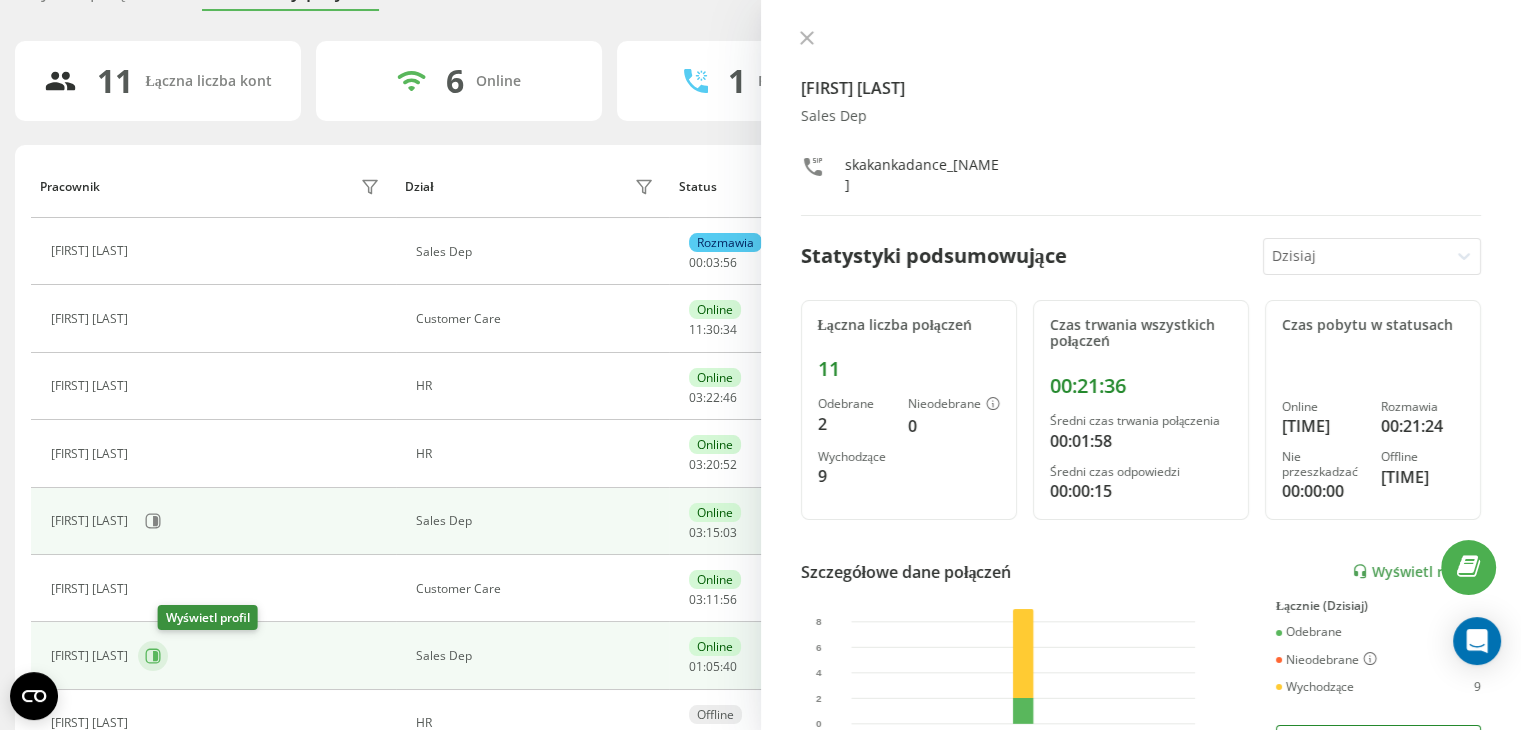 click 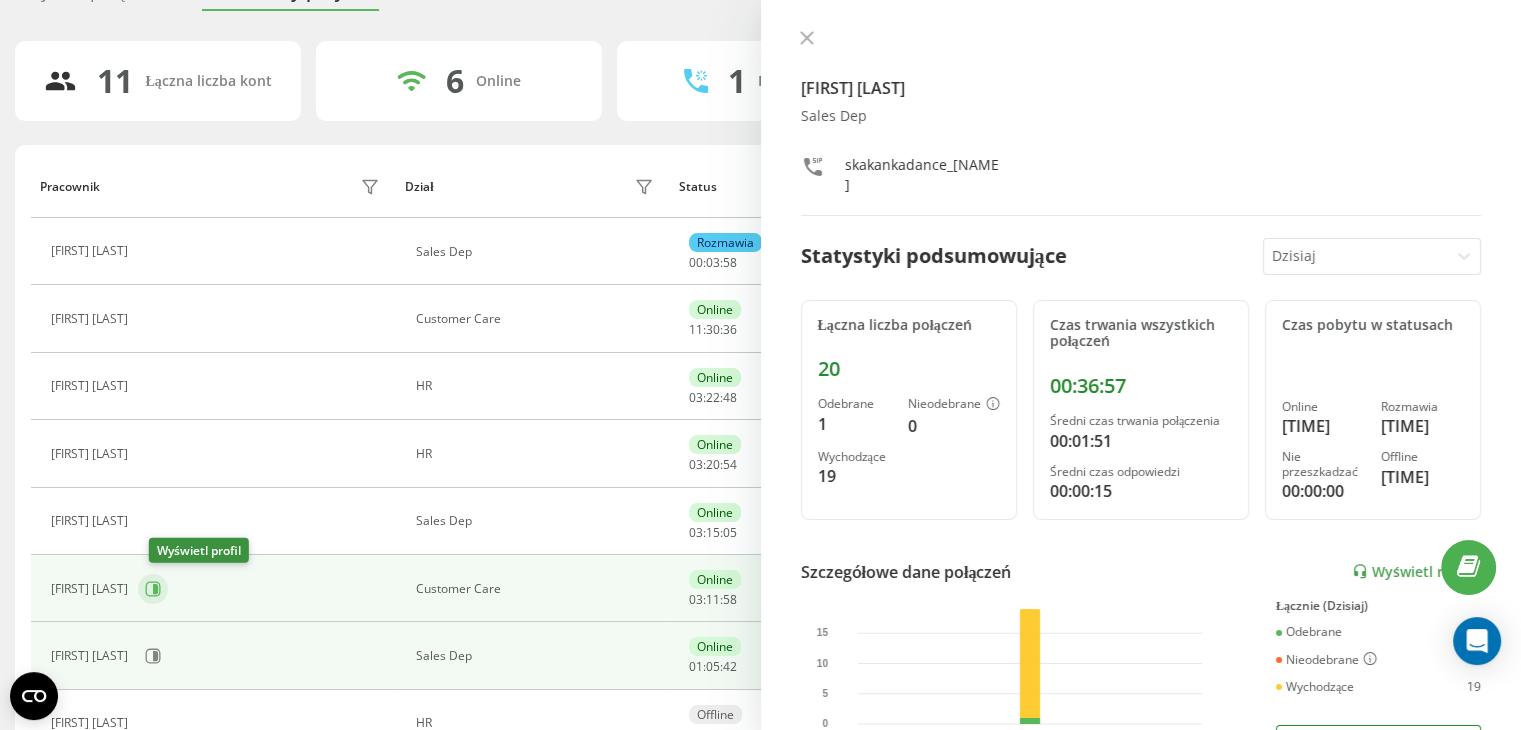 click 